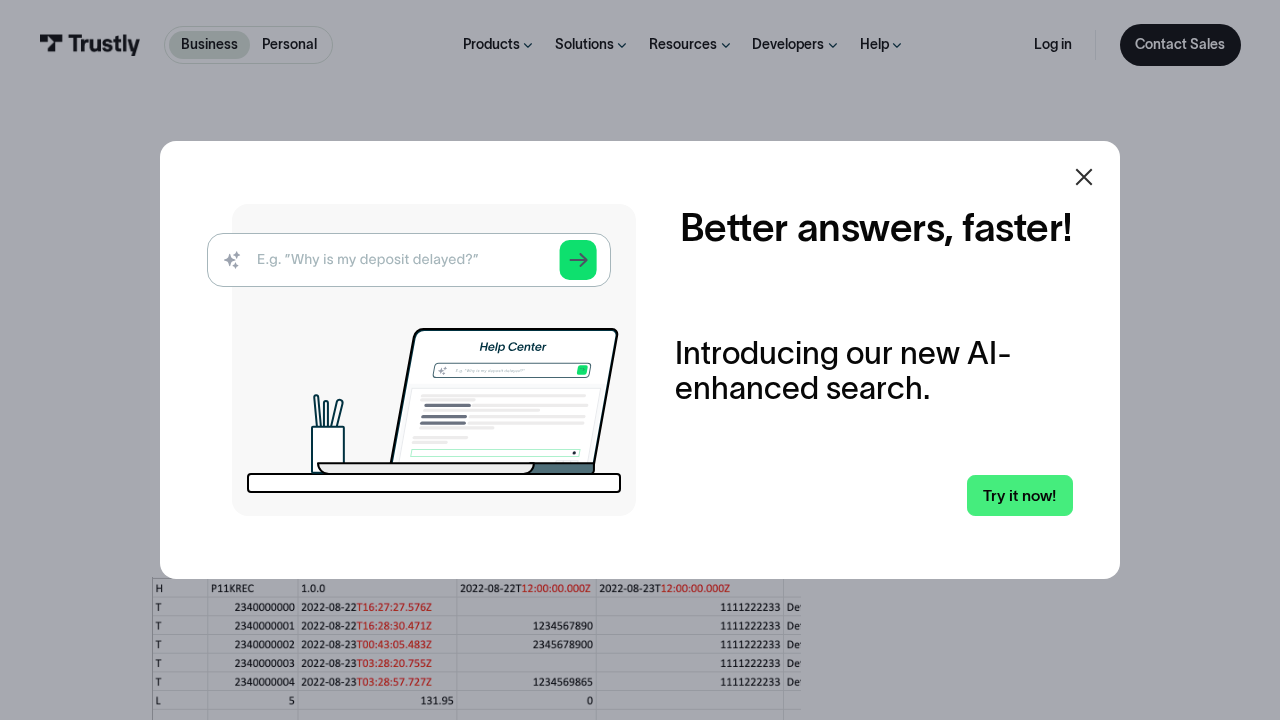 scroll, scrollTop: 2442, scrollLeft: 0, axis: vertical 